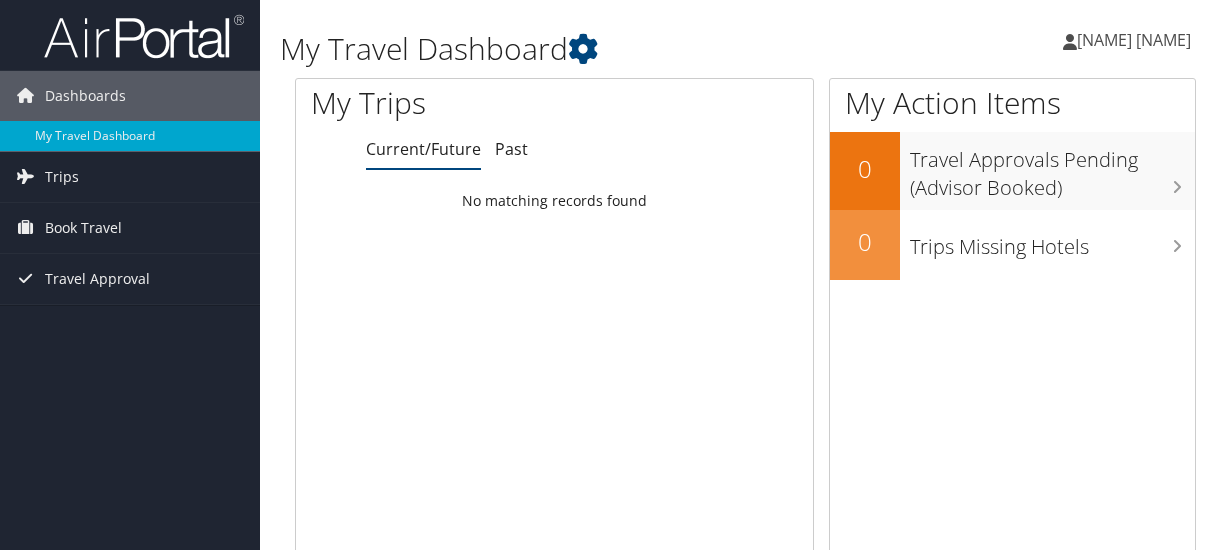scroll, scrollTop: 0, scrollLeft: 0, axis: both 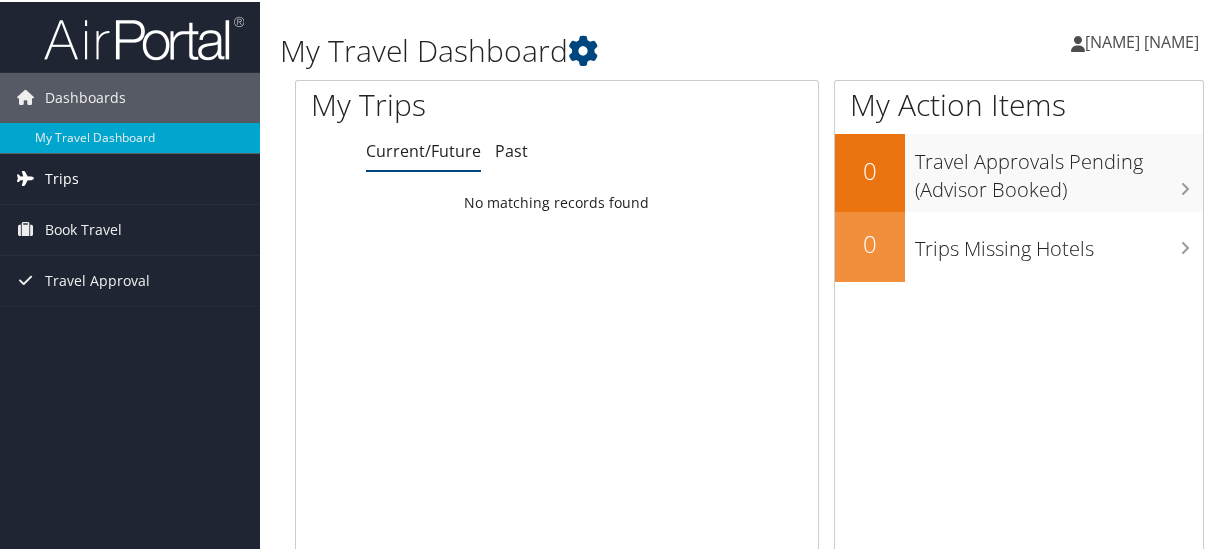 click on "Trips" at bounding box center [62, 177] 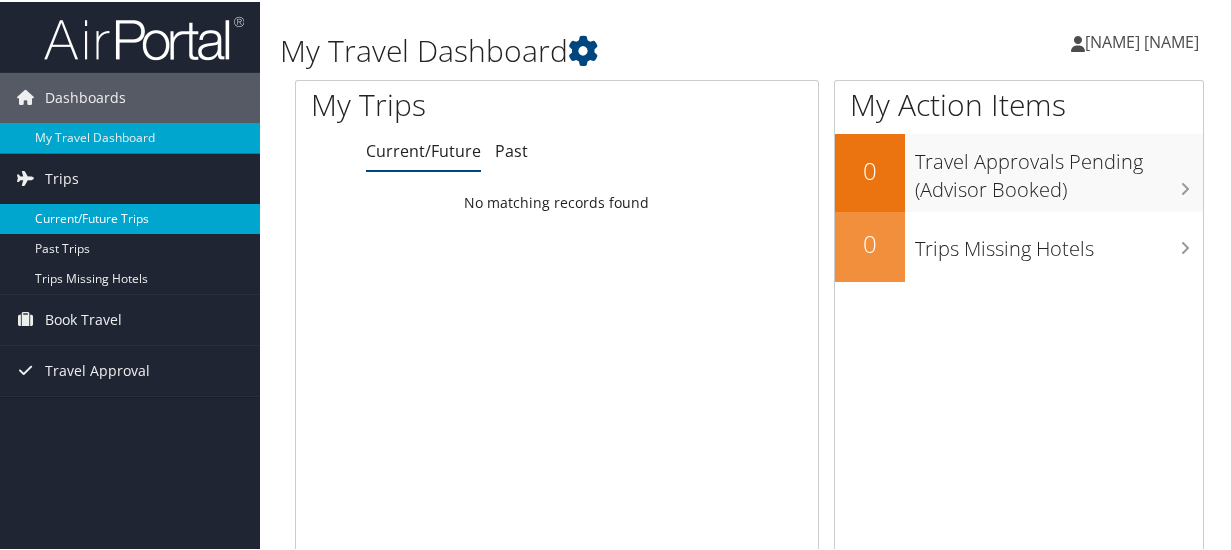 click on "Current/Future Trips" at bounding box center (130, 217) 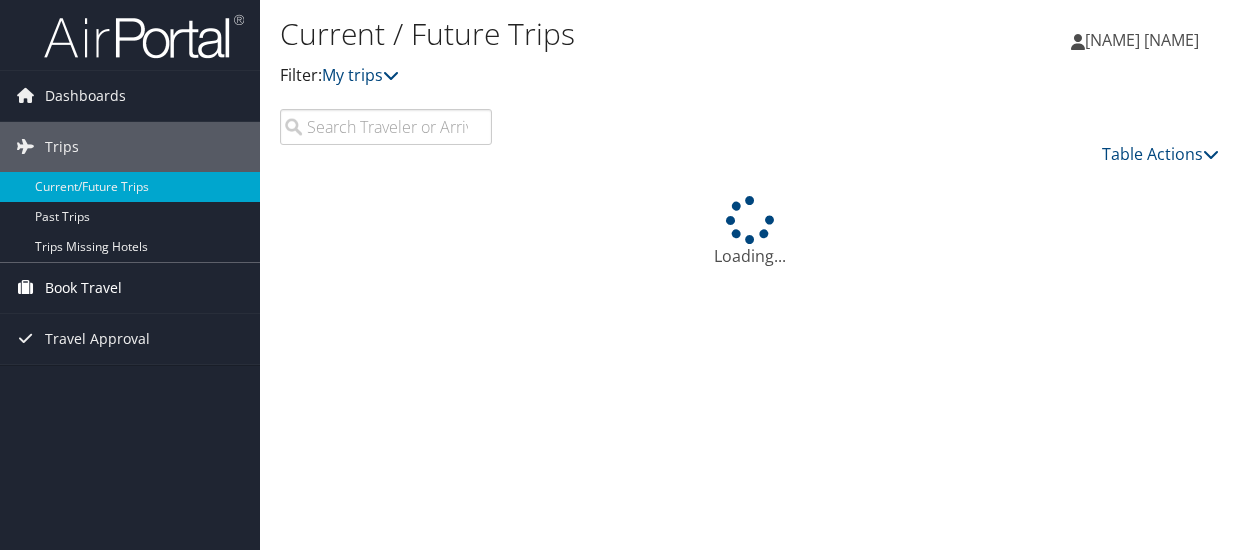 scroll, scrollTop: 0, scrollLeft: 0, axis: both 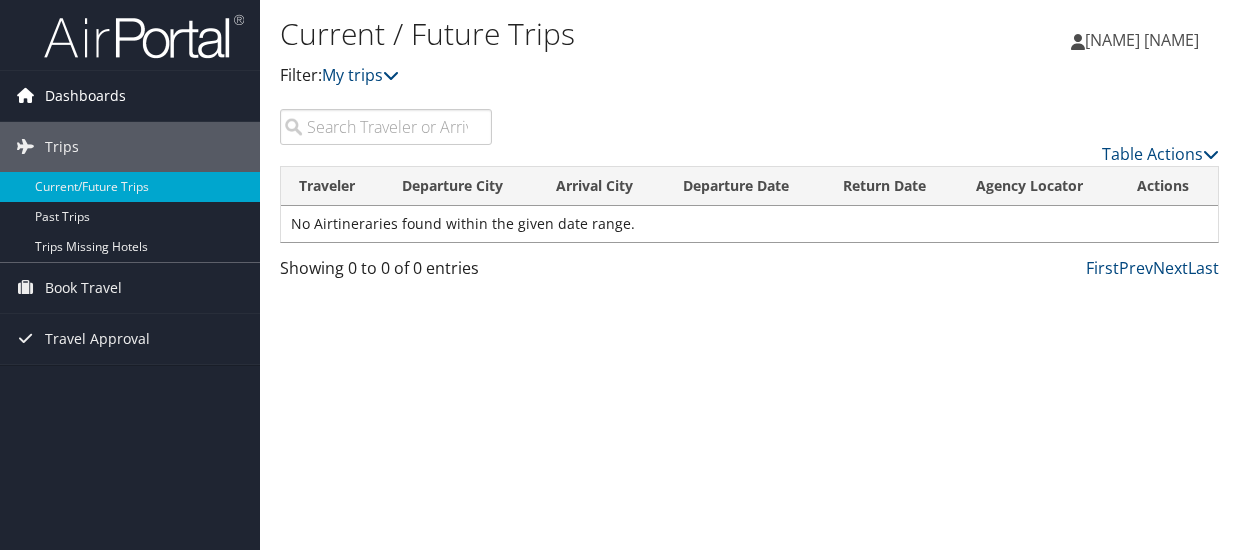 click on "Dashboards" at bounding box center [85, 96] 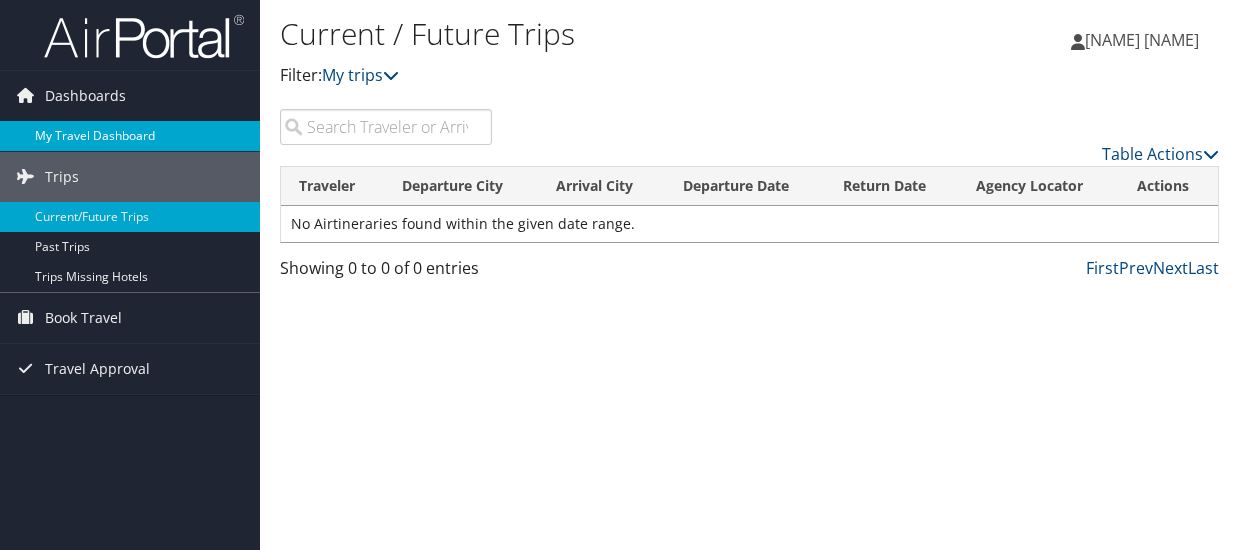 click on "My Travel Dashboard" at bounding box center [130, 136] 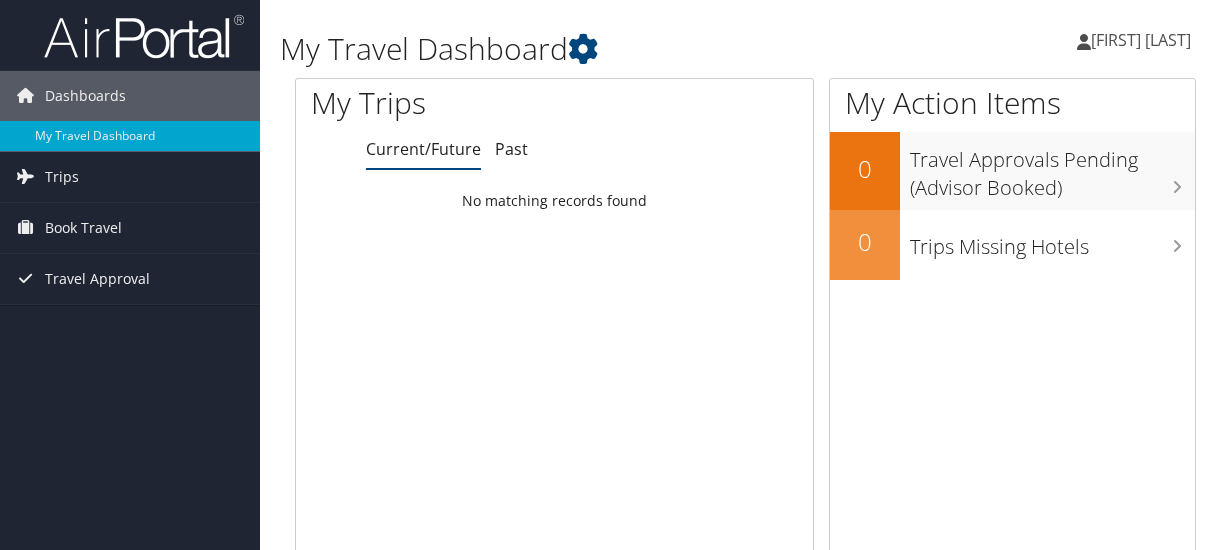 scroll, scrollTop: 0, scrollLeft: 0, axis: both 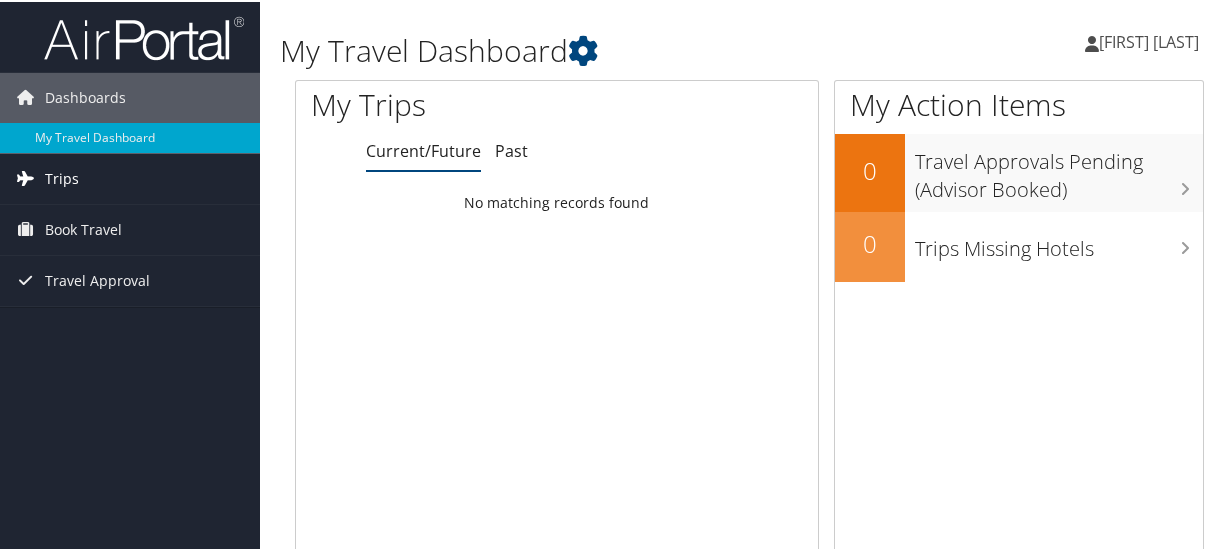 click on "Trips" at bounding box center [62, 177] 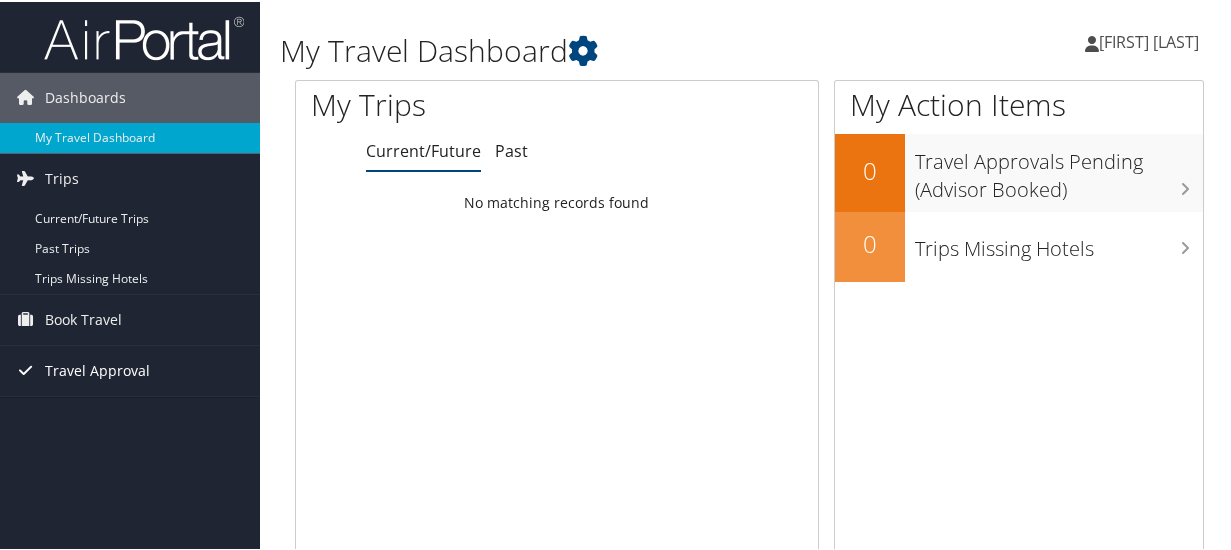 click on "Travel Approval" at bounding box center (97, 369) 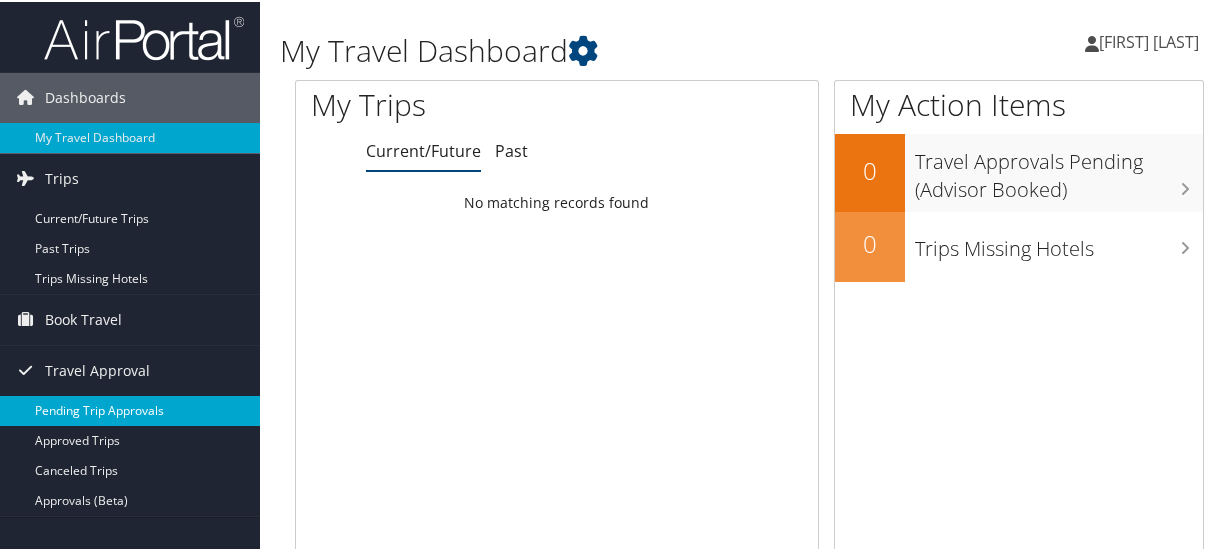 click on "Pending Trip Approvals" at bounding box center [130, 409] 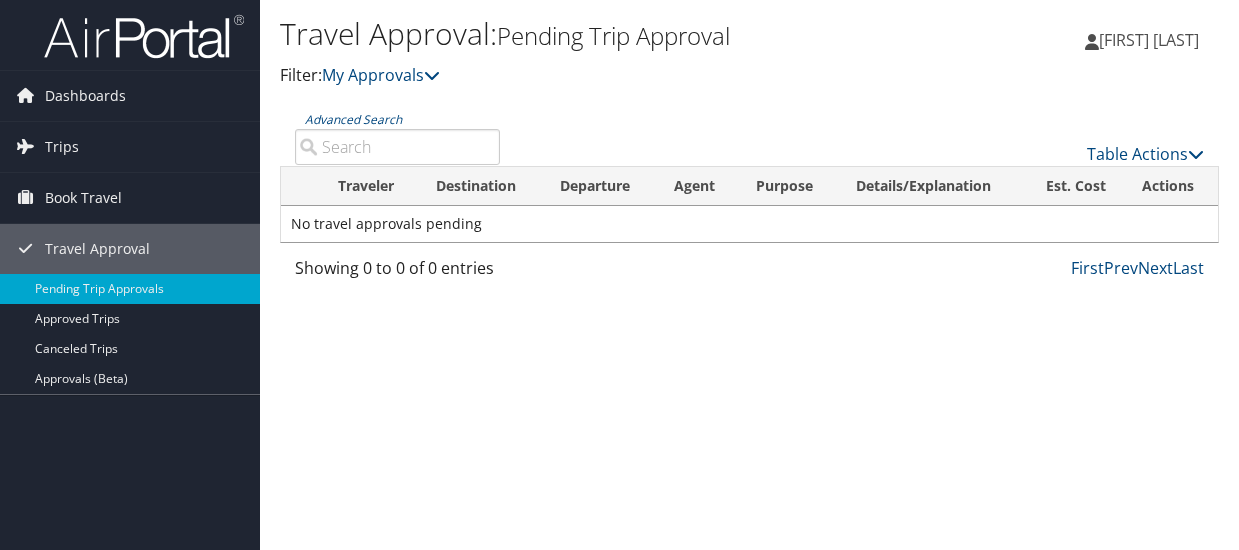 scroll, scrollTop: 0, scrollLeft: 0, axis: both 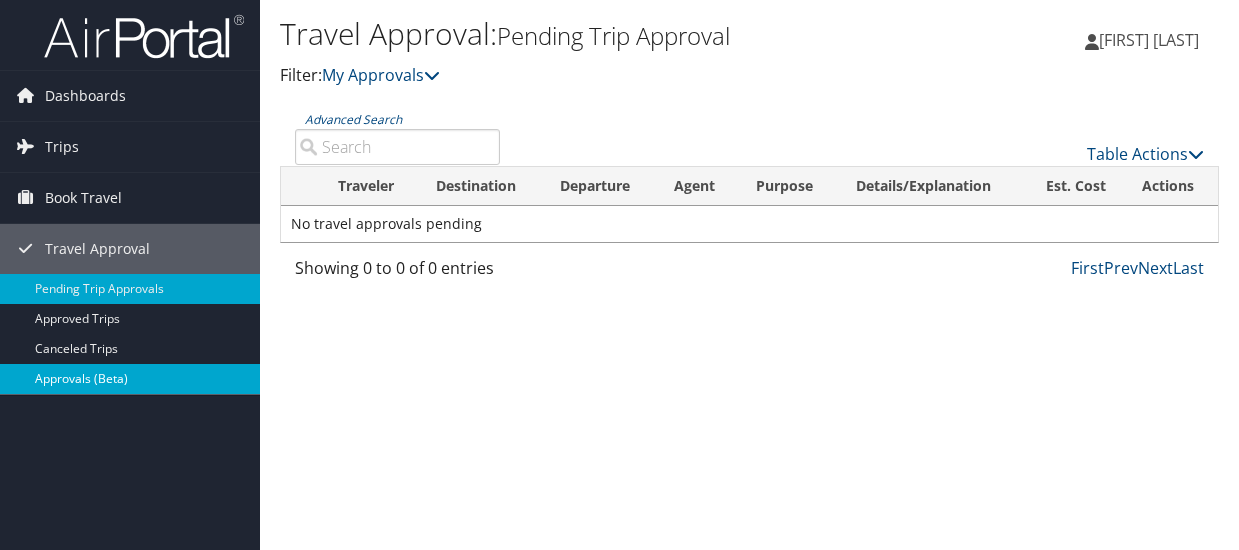 click on "Approvals (Beta)" at bounding box center (130, 379) 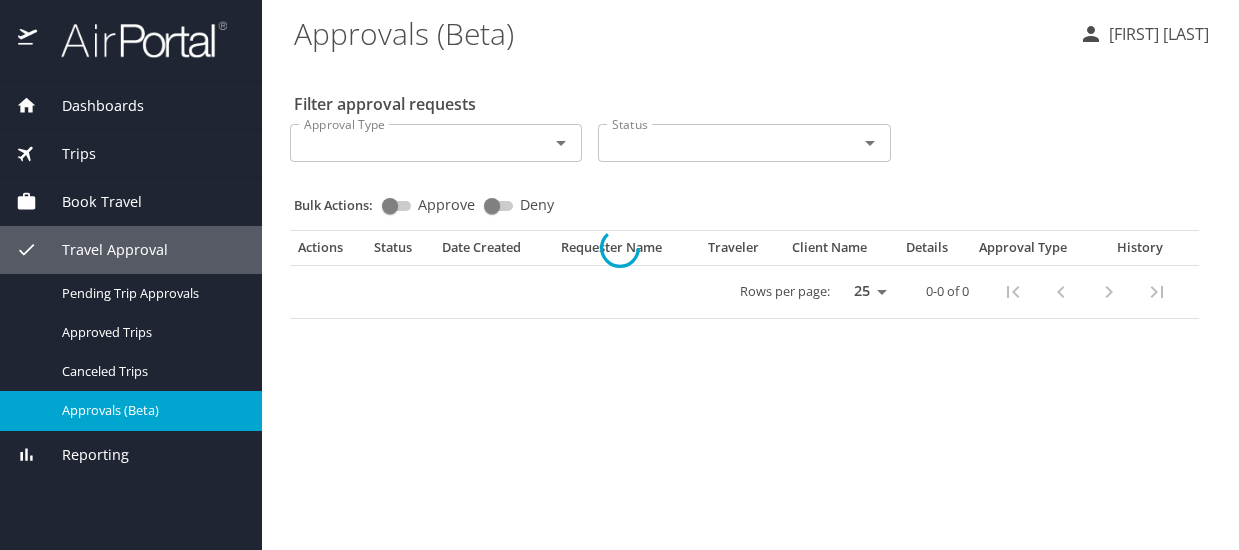 scroll, scrollTop: 0, scrollLeft: 0, axis: both 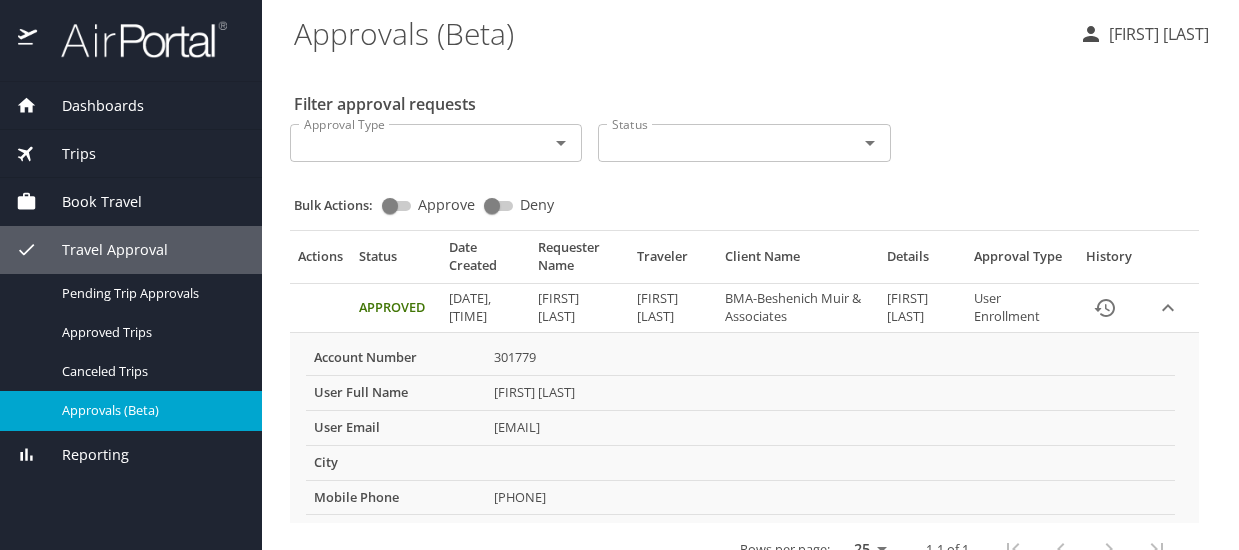click 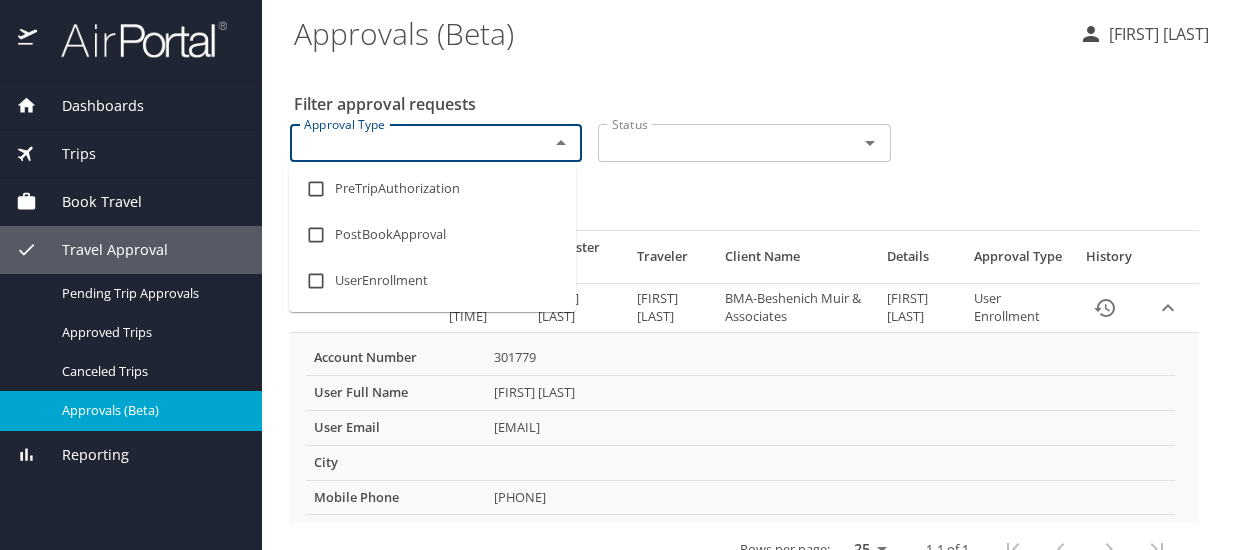 click 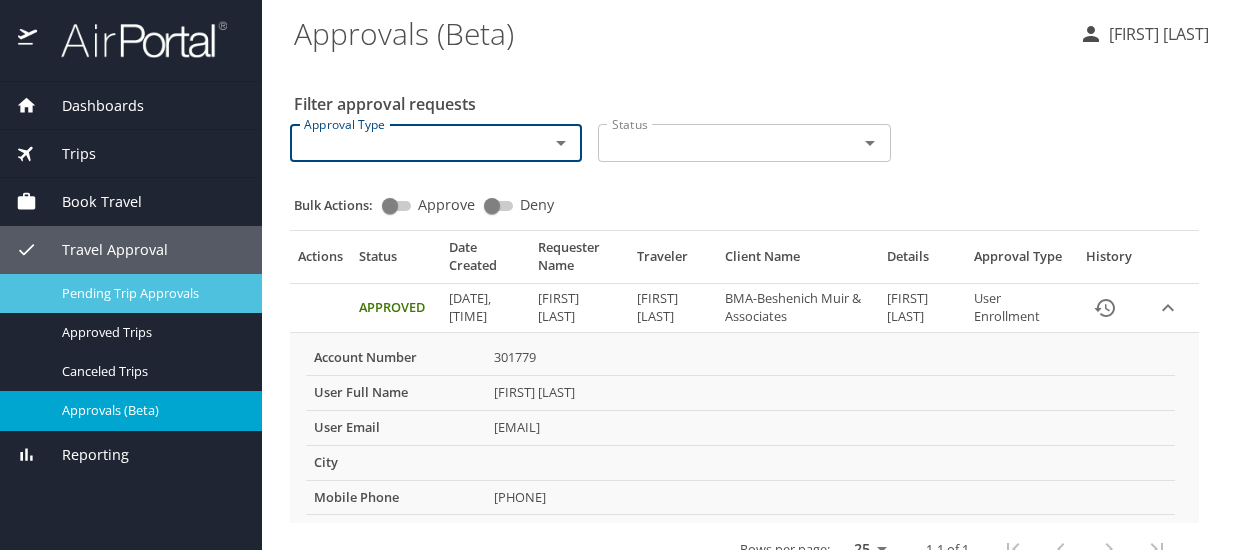 click on "Pending Trip Approvals" at bounding box center [150, 293] 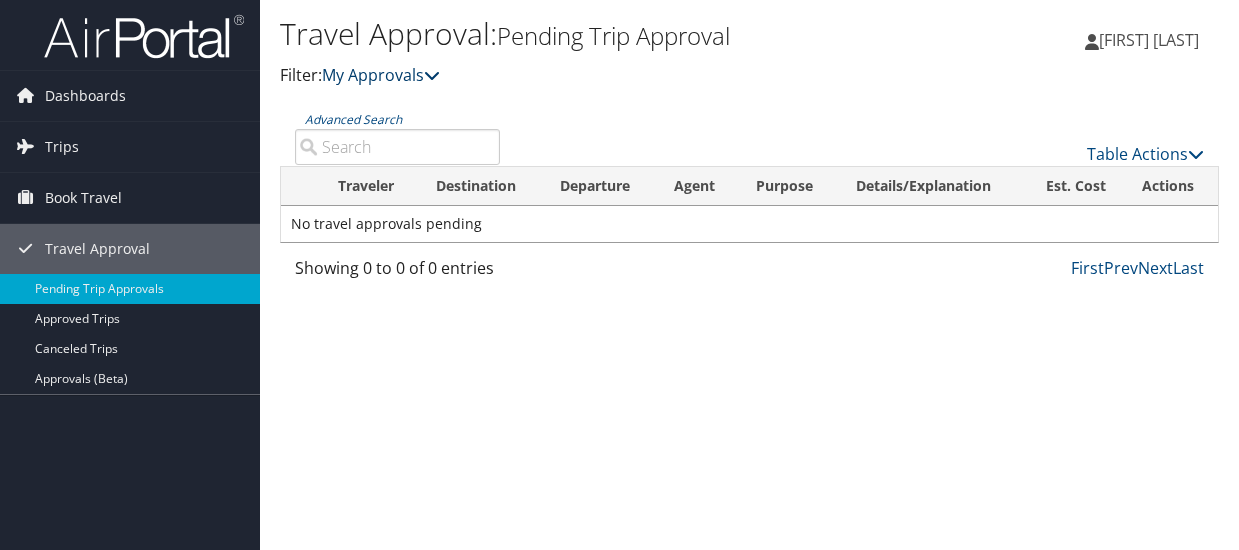 scroll, scrollTop: 0, scrollLeft: 0, axis: both 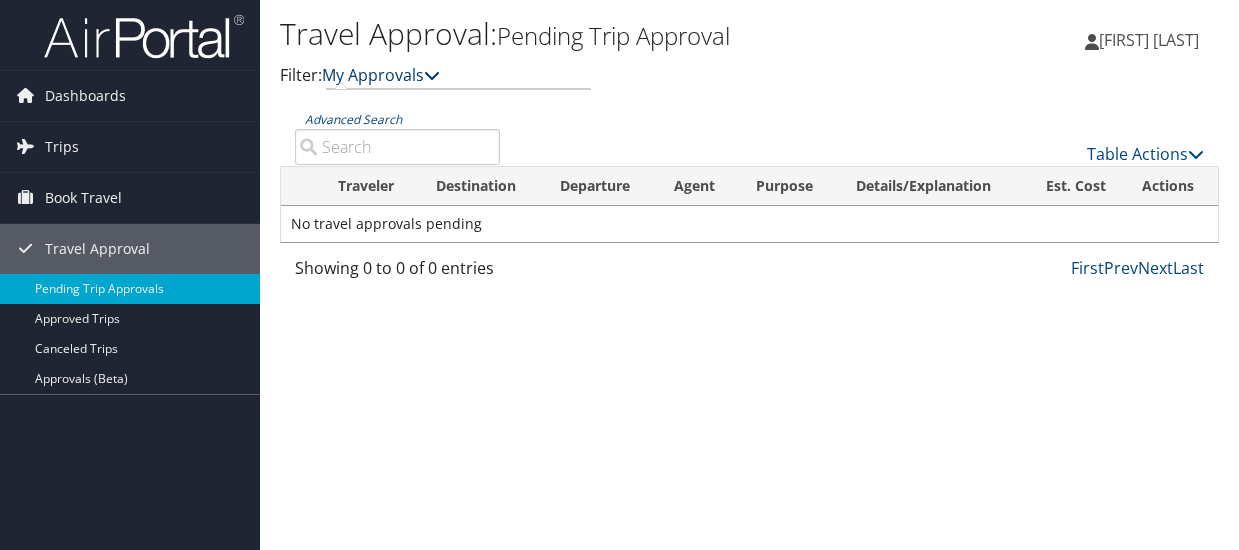 click at bounding box center (432, 75) 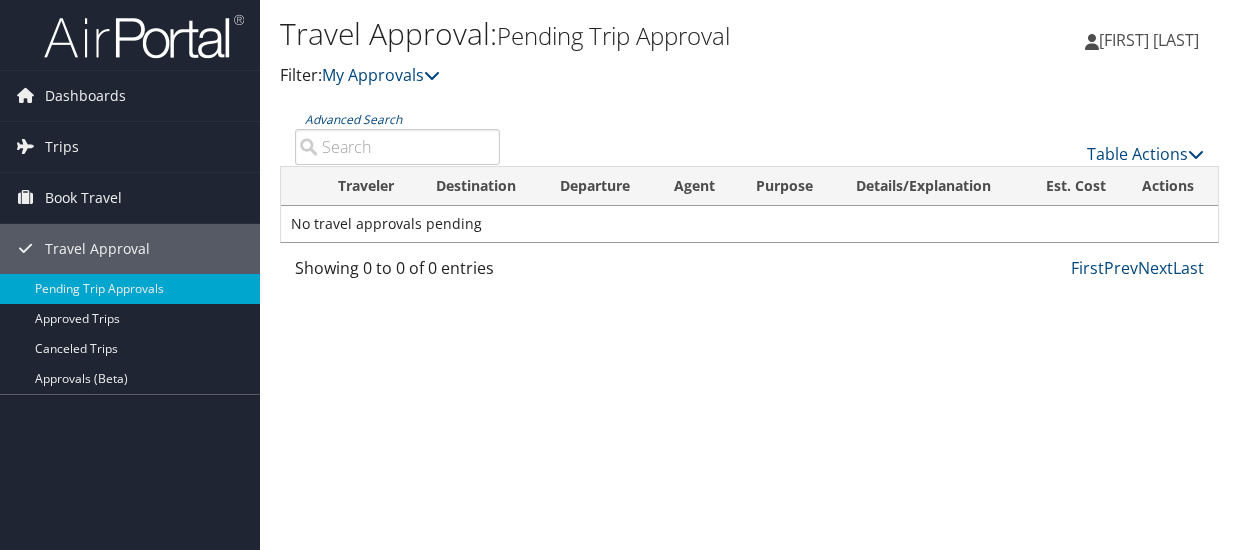 click on "Traveler" at bounding box center [369, 186] 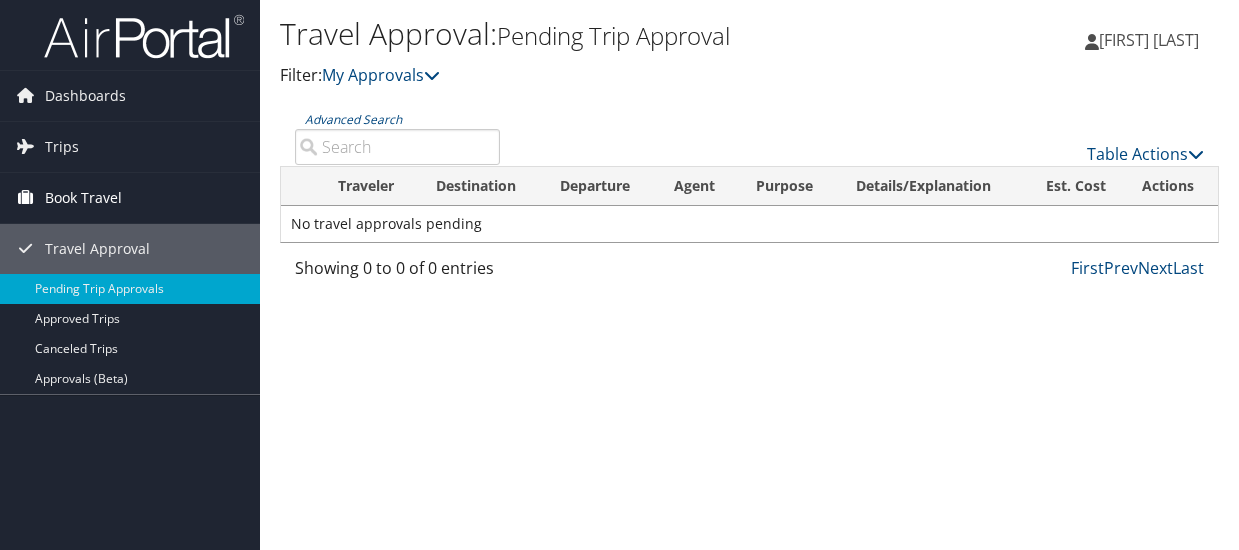 click on "Book Travel" at bounding box center [83, 198] 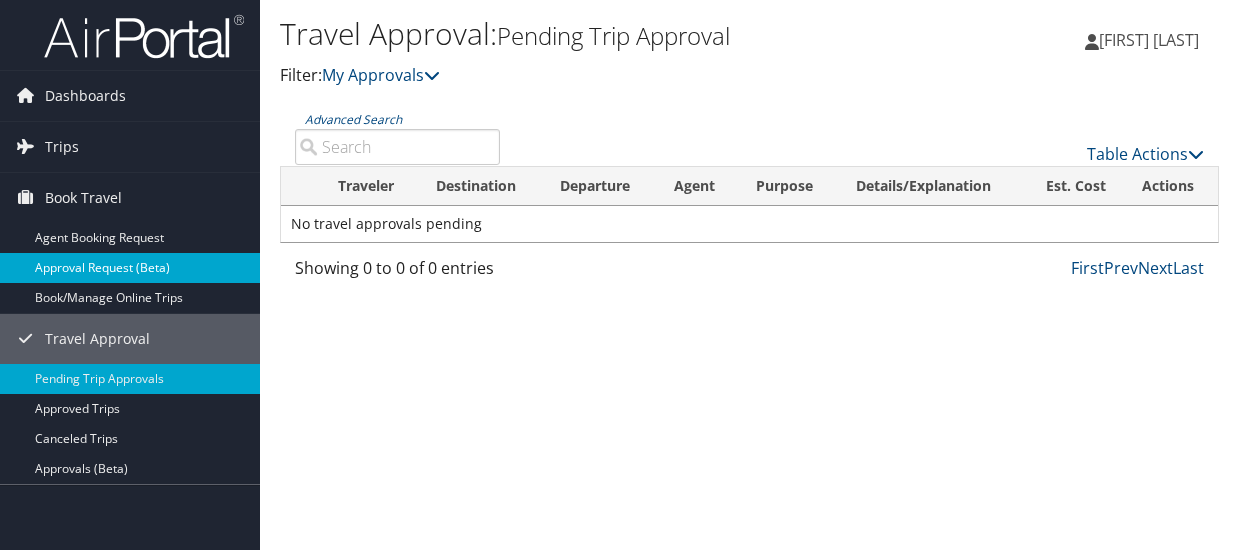 click on "Approval Request (Beta)" at bounding box center [130, 268] 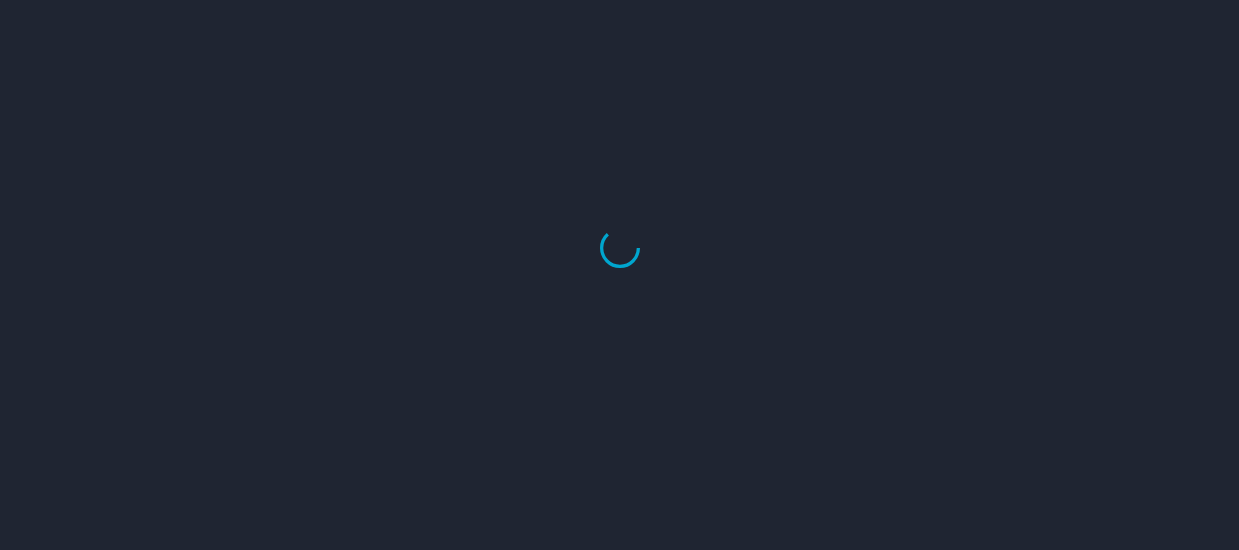 scroll, scrollTop: 0, scrollLeft: 0, axis: both 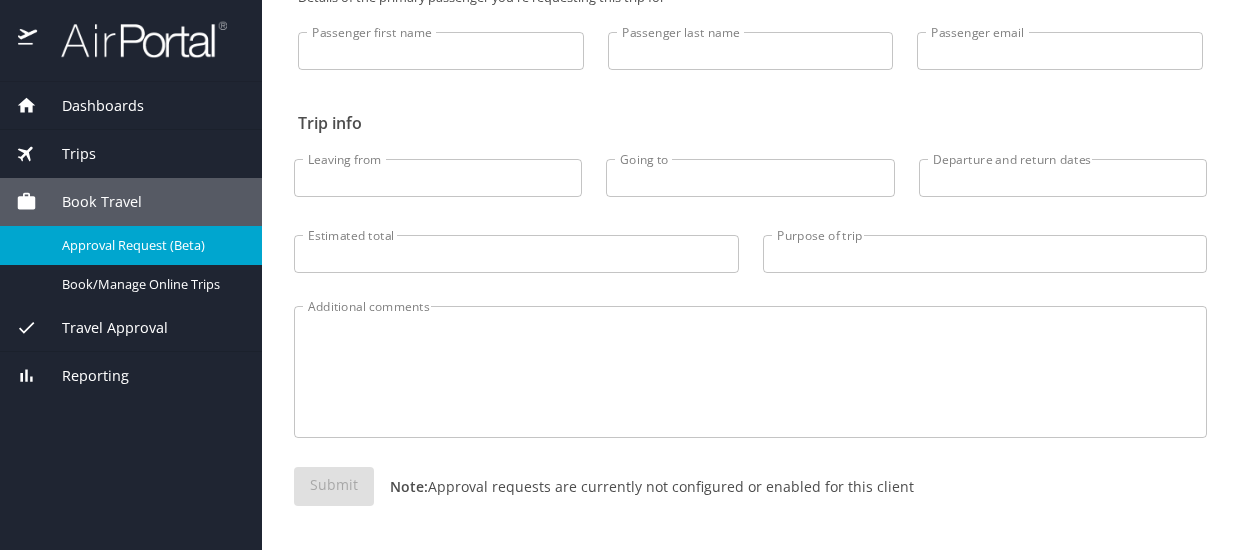 click on "Travel Approval" at bounding box center (102, 328) 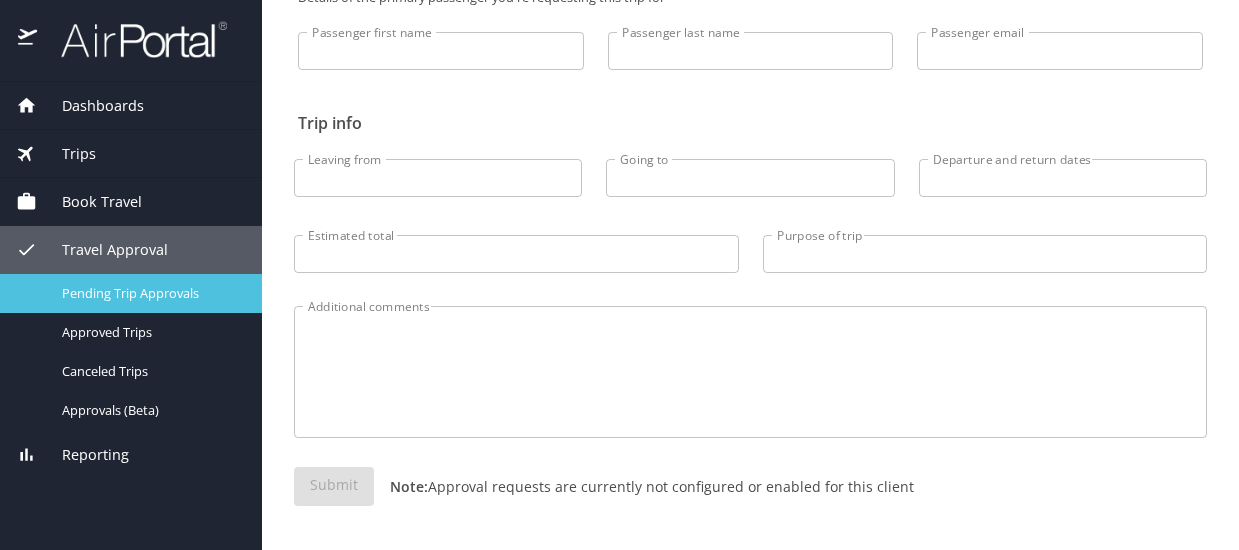 click on "Pending Trip Approvals" at bounding box center (150, 293) 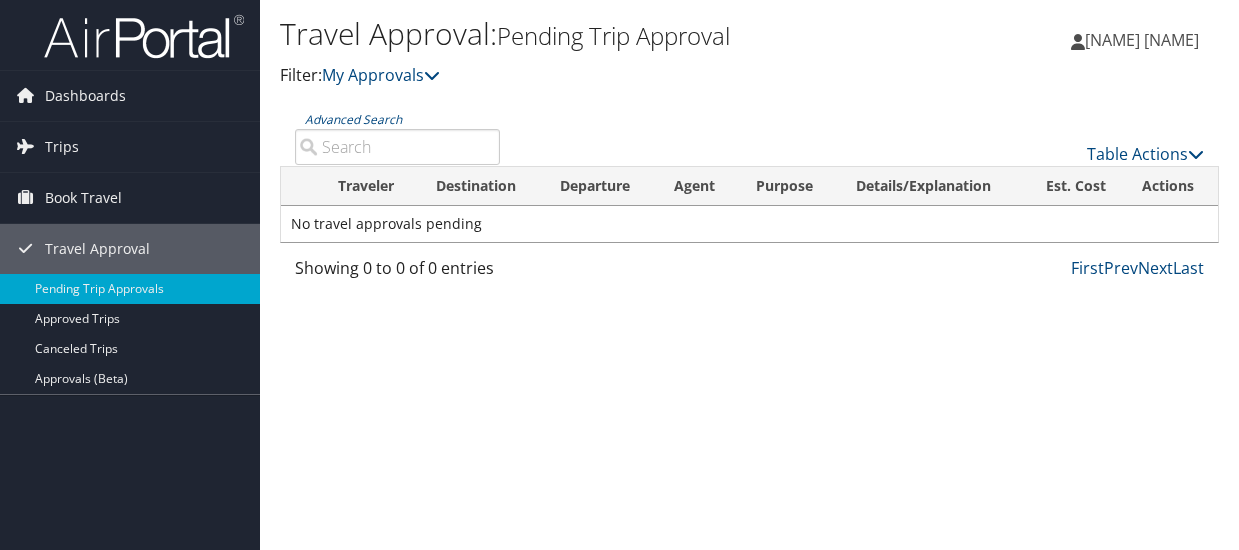 scroll, scrollTop: 0, scrollLeft: 0, axis: both 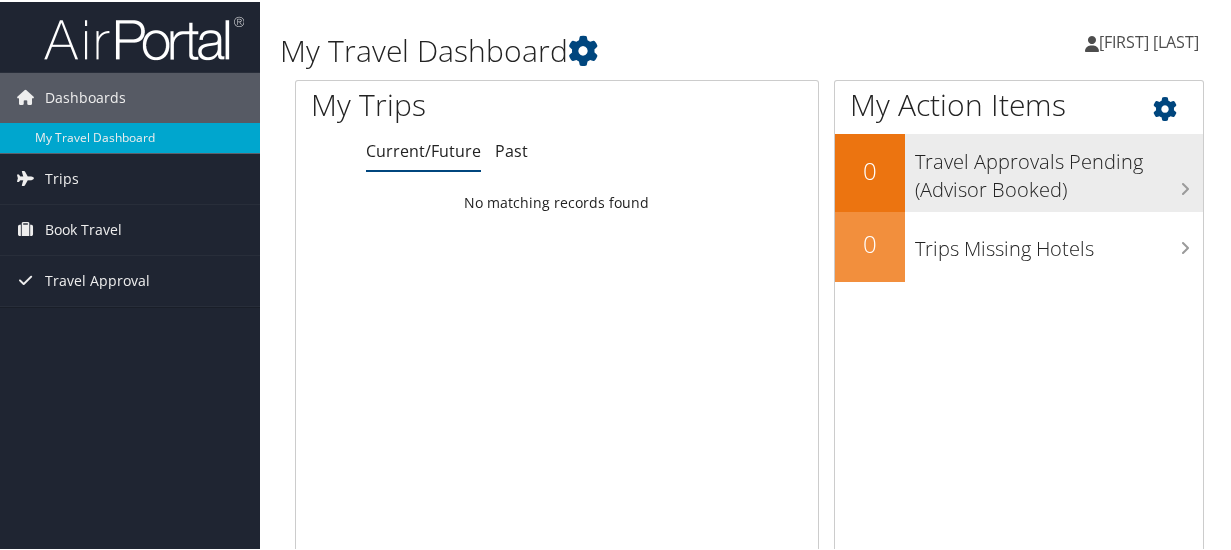 click at bounding box center (1185, 187) 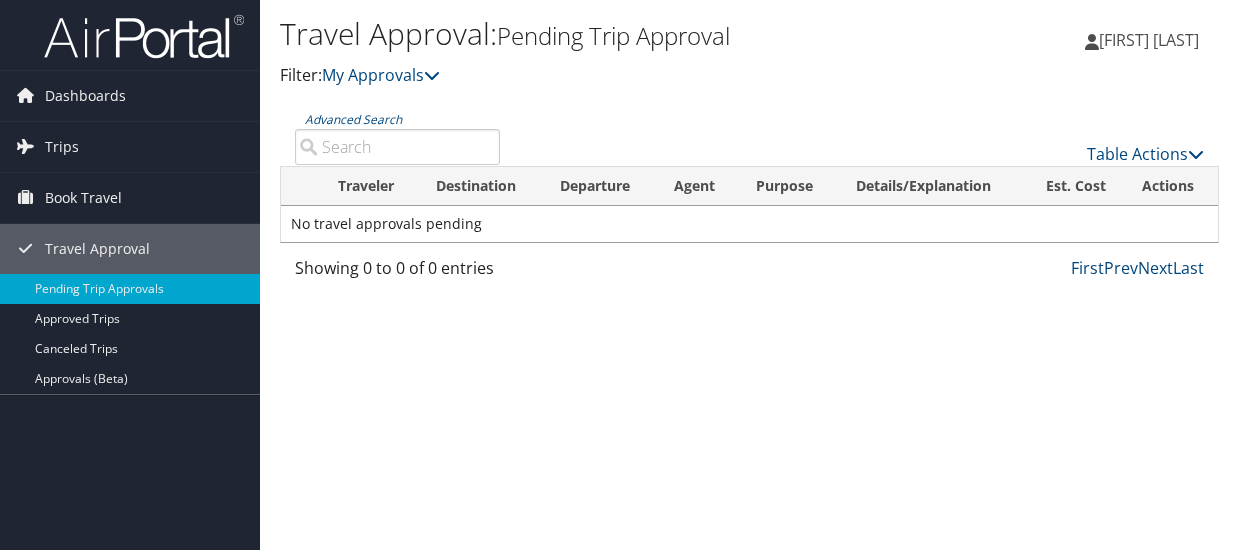 scroll, scrollTop: 0, scrollLeft: 0, axis: both 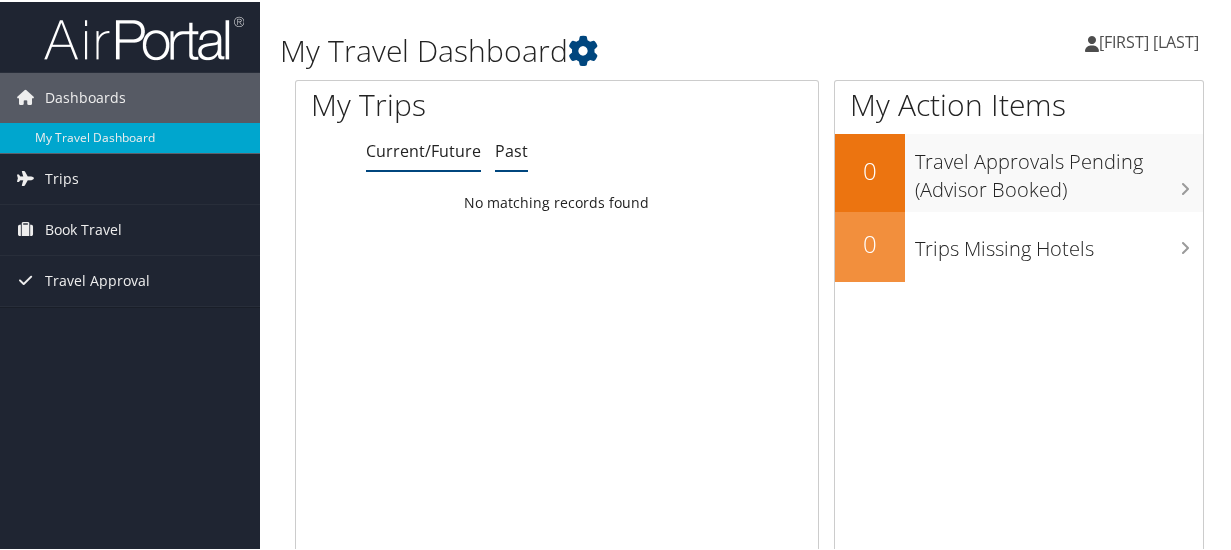 click on "Past" at bounding box center (511, 149) 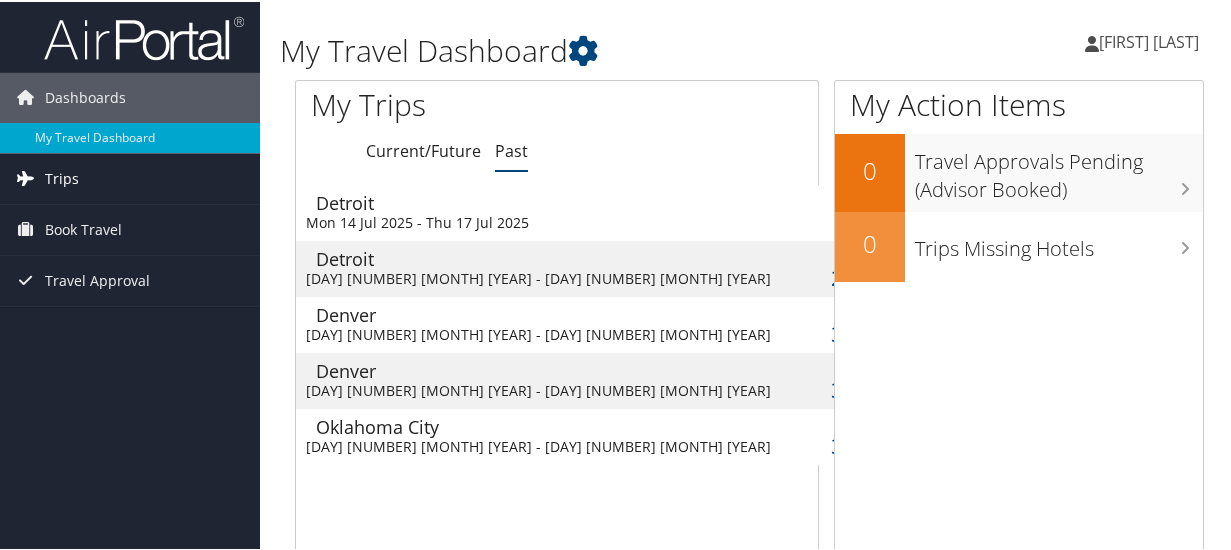 click on "Trips" at bounding box center [62, 177] 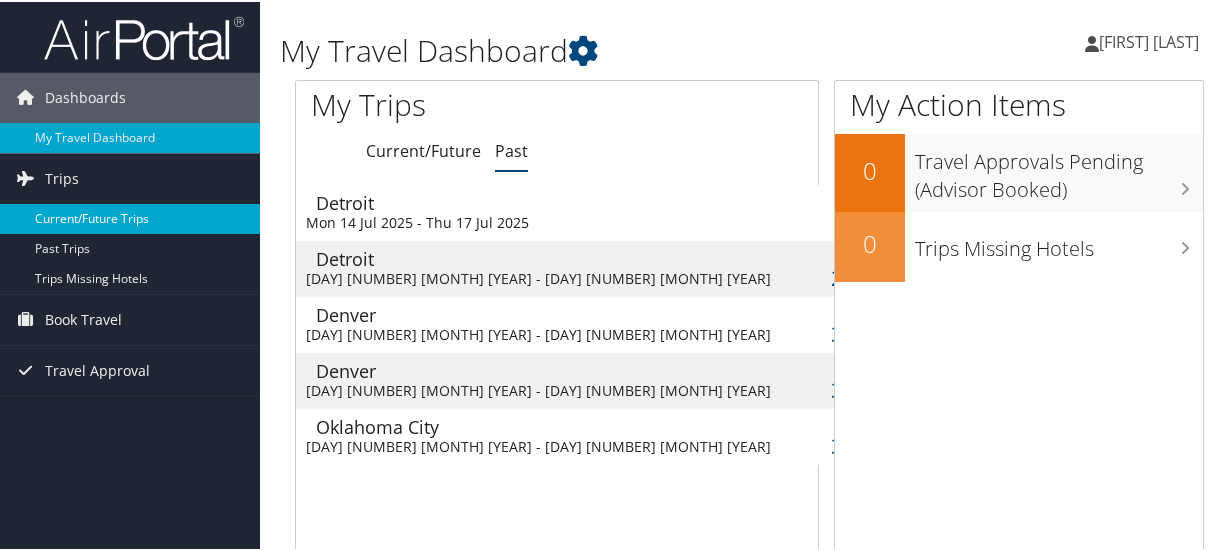 click on "Current/Future Trips" at bounding box center (130, 217) 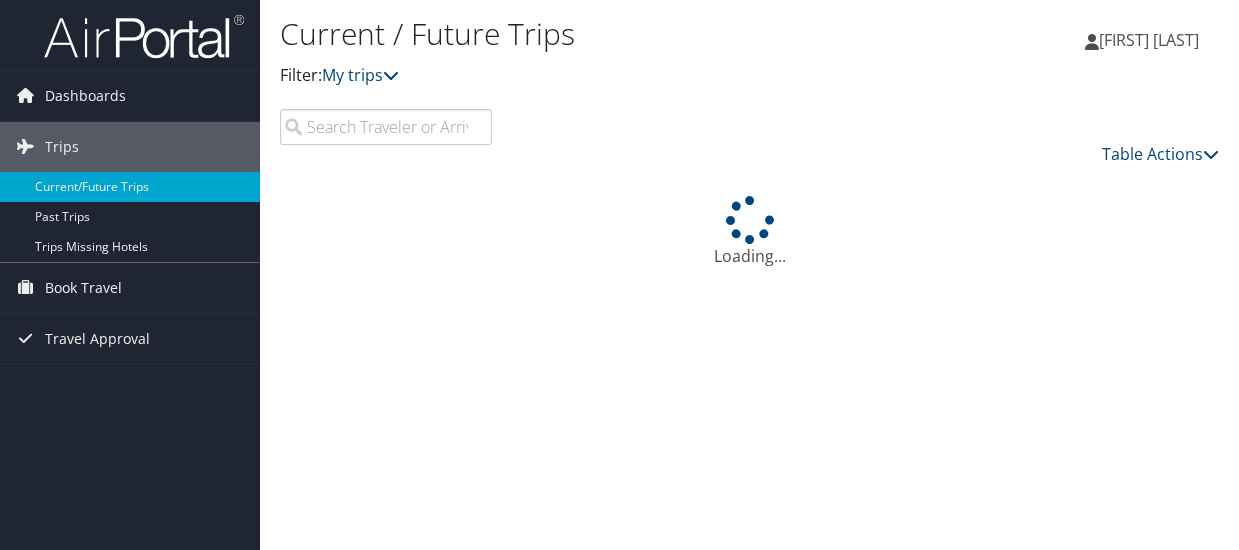 scroll, scrollTop: 0, scrollLeft: 0, axis: both 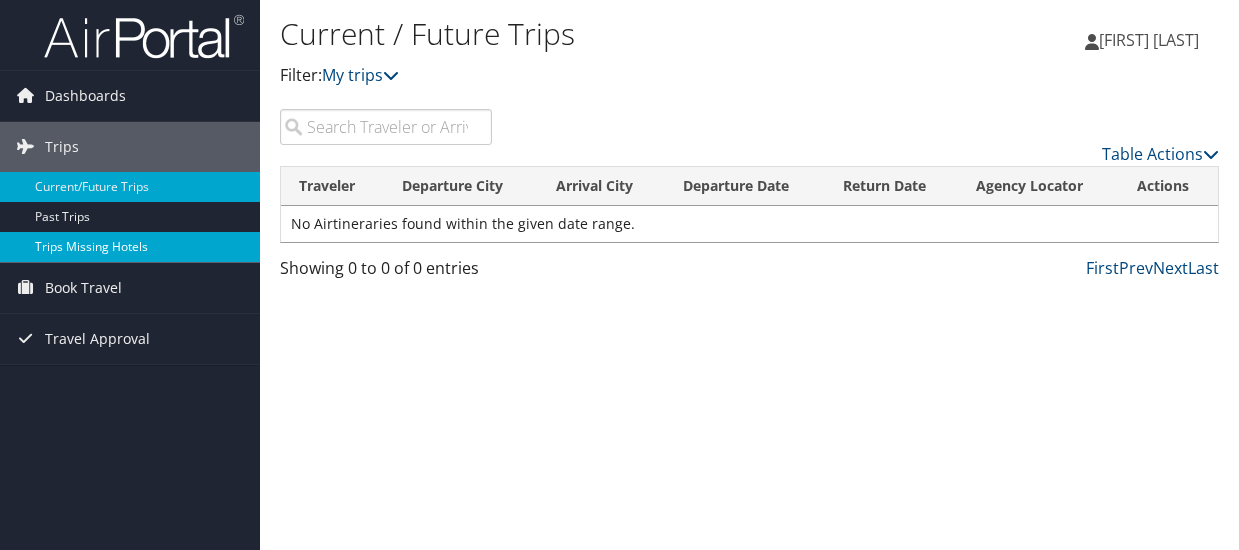 click on "Trips Missing Hotels" at bounding box center [130, 247] 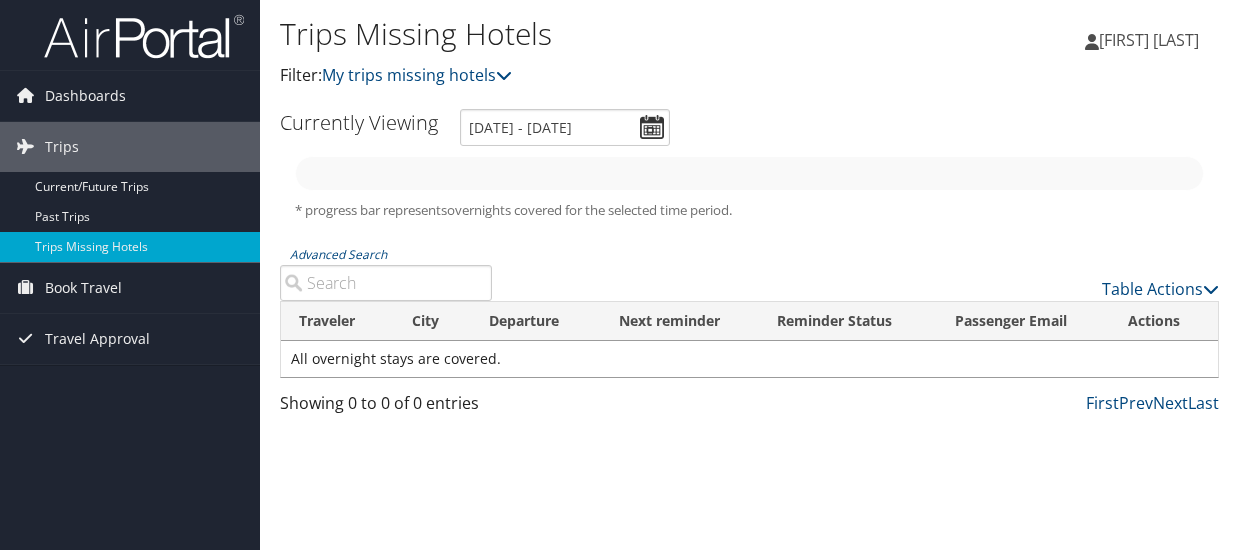 scroll, scrollTop: 0, scrollLeft: 0, axis: both 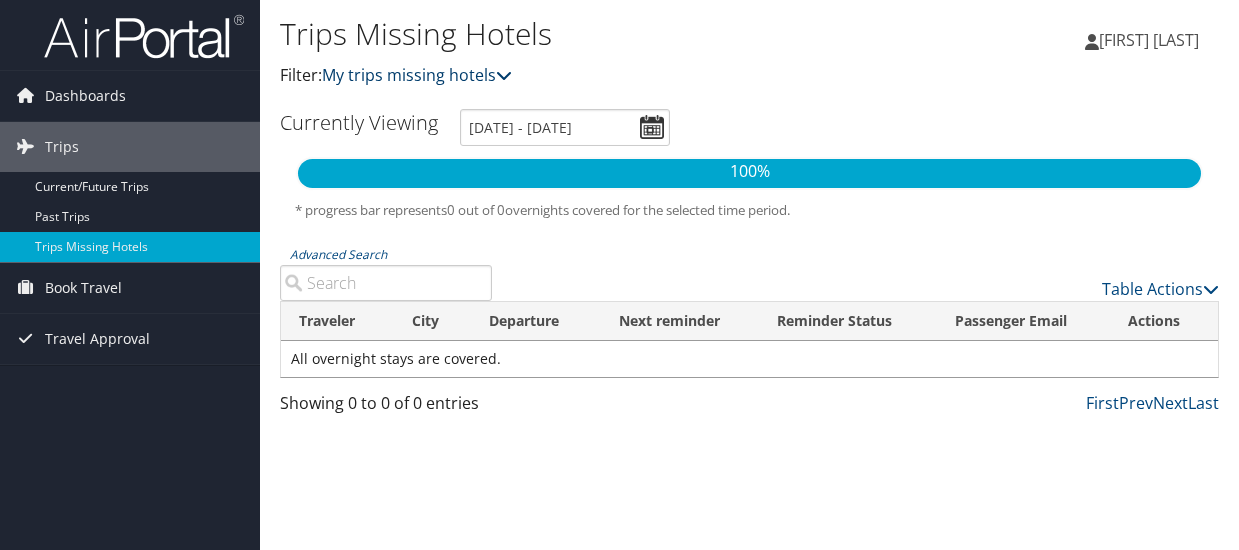 click at bounding box center (504, 75) 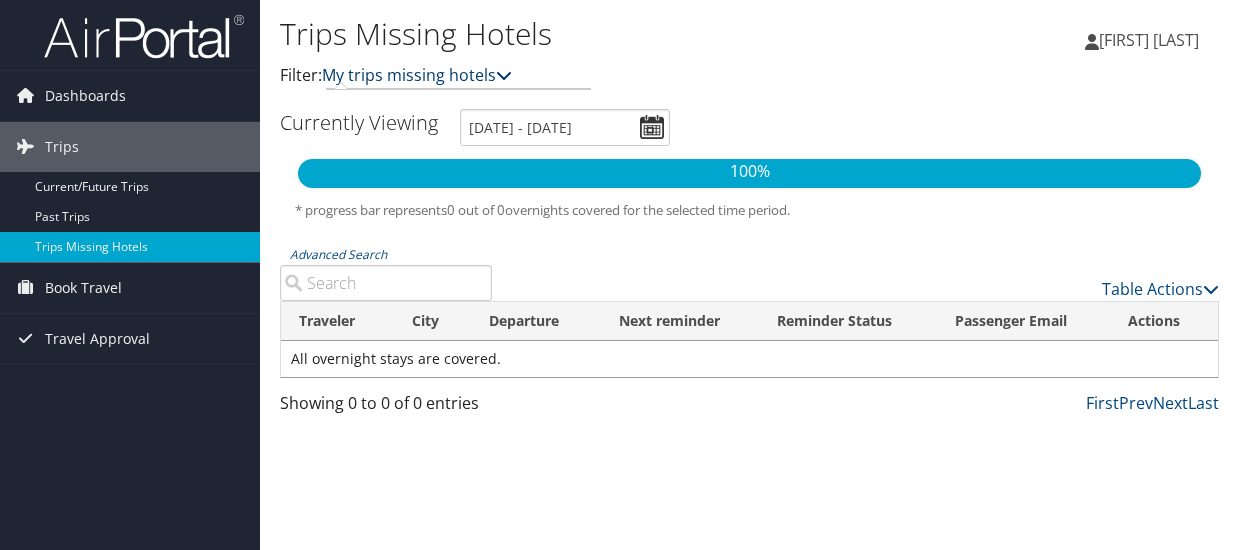 click at bounding box center [504, 75] 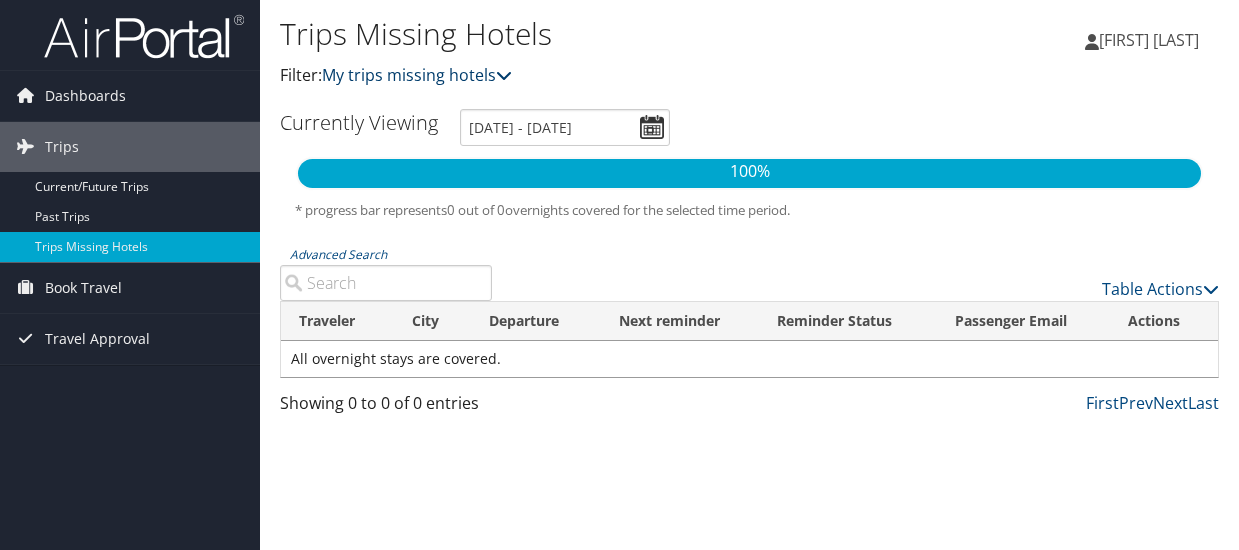 click on "My trips missing hotels" at bounding box center [417, 75] 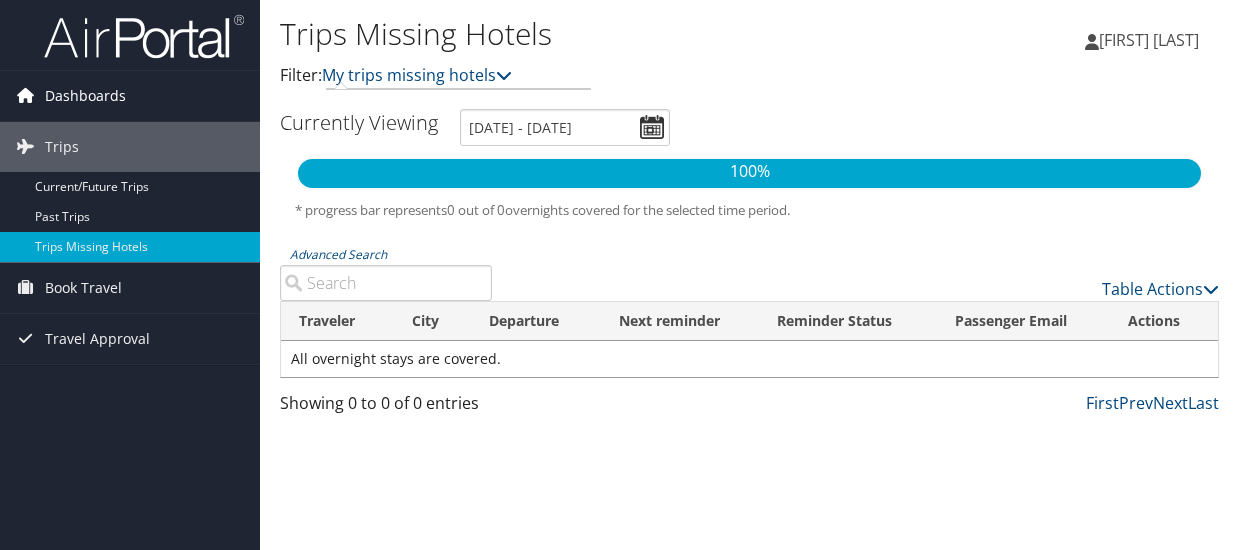 click on "Dashboards" at bounding box center (85, 96) 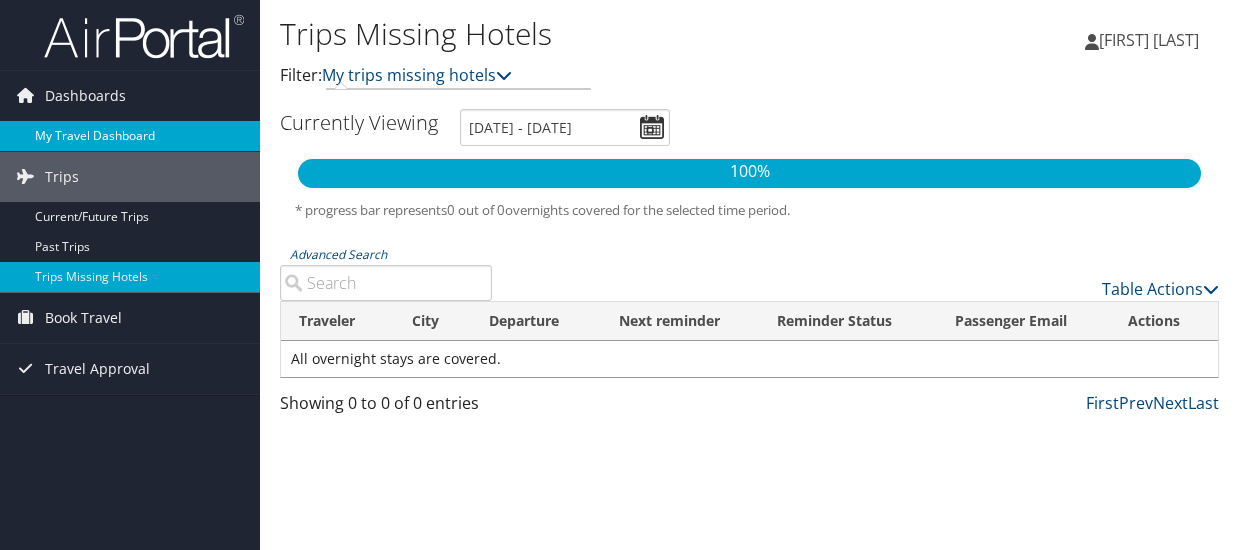click on "My Travel Dashboard" at bounding box center [130, 136] 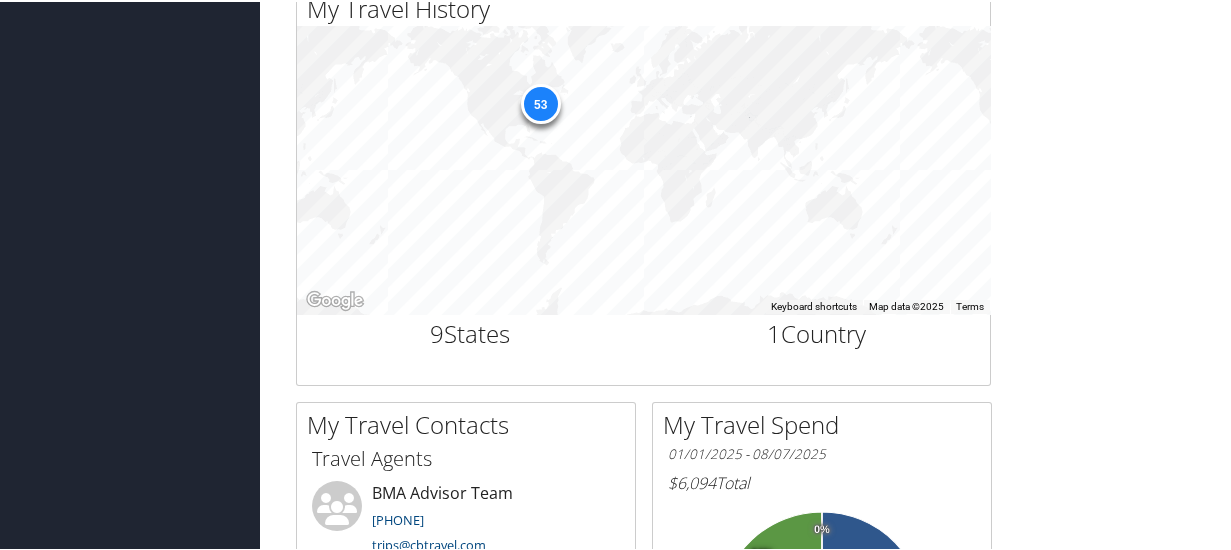 scroll, scrollTop: 396, scrollLeft: 0, axis: vertical 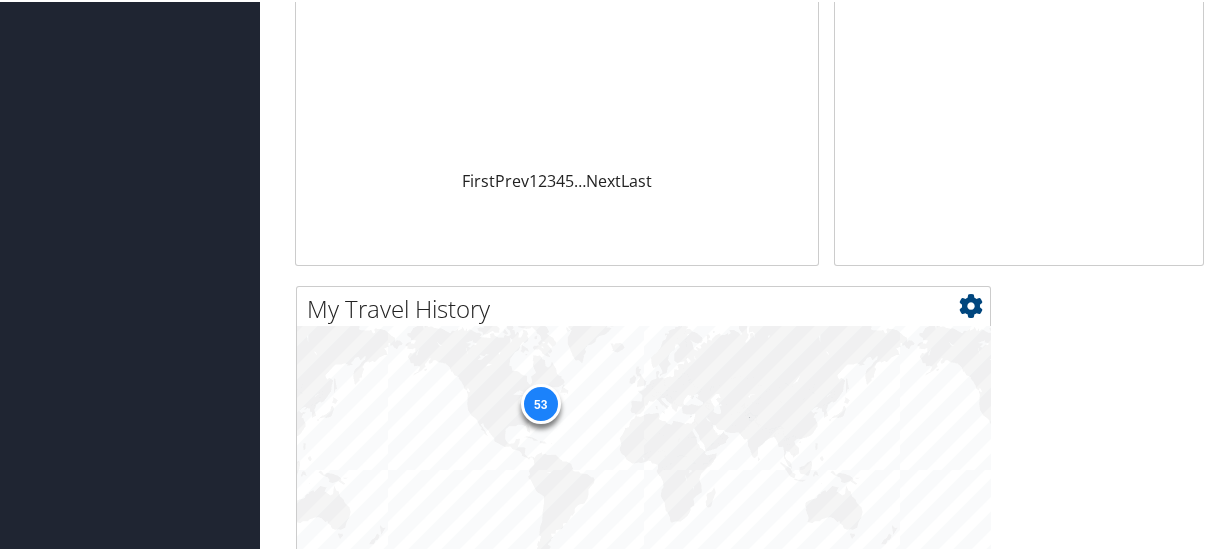 click on "53" at bounding box center (540, 402) 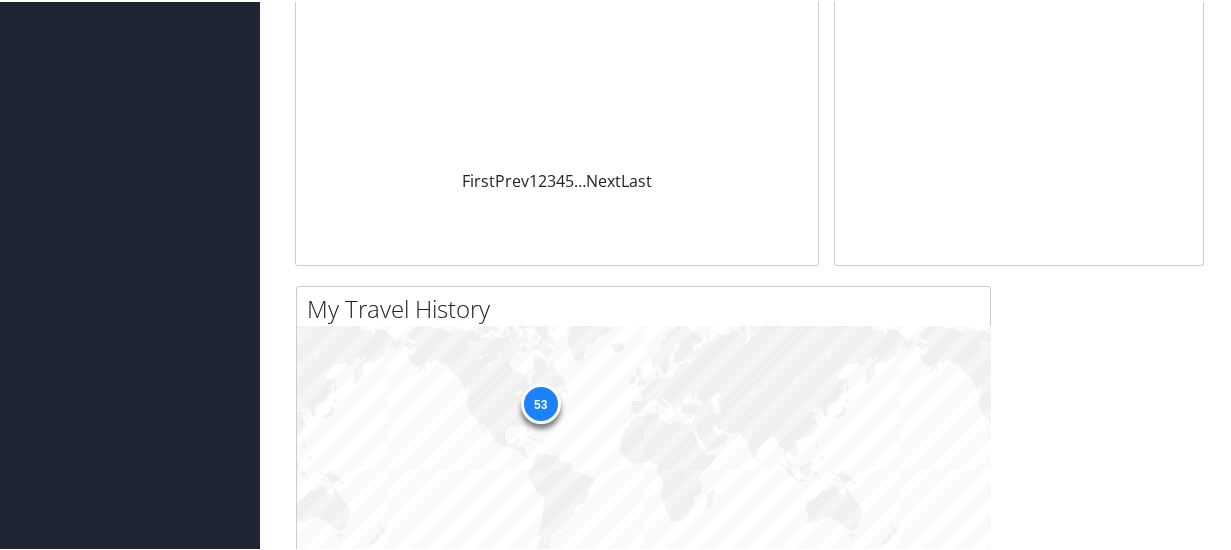 scroll, scrollTop: 0, scrollLeft: 0, axis: both 